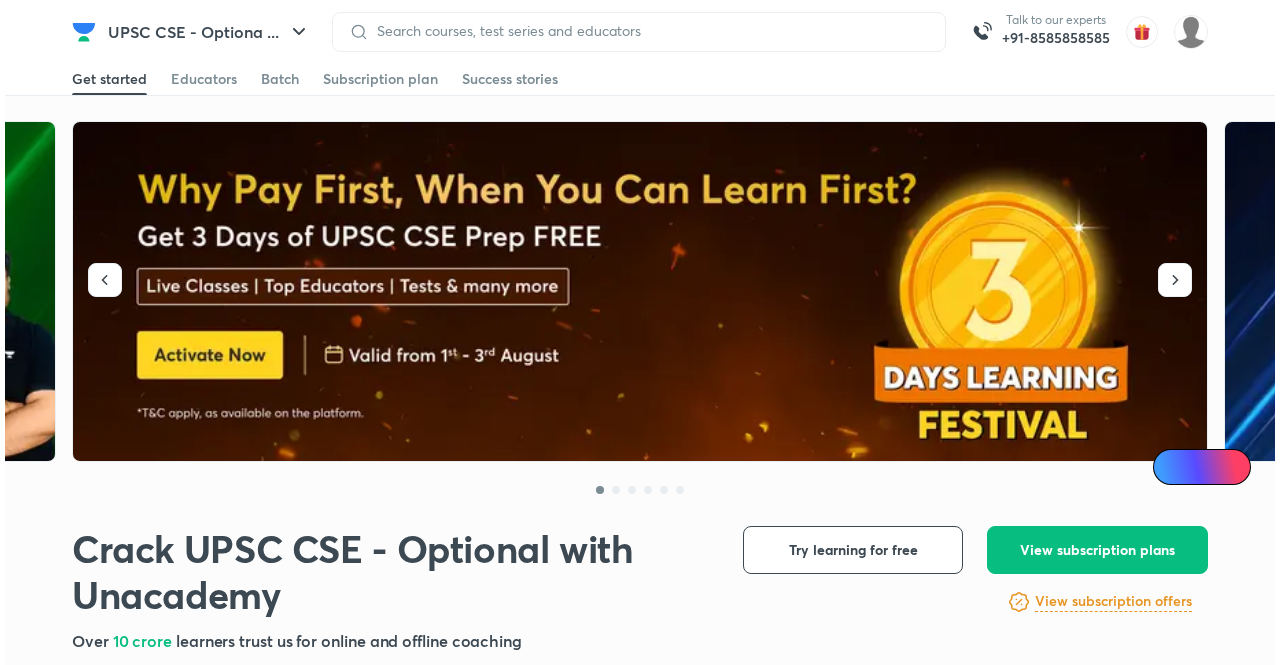 scroll, scrollTop: 0, scrollLeft: 0, axis: both 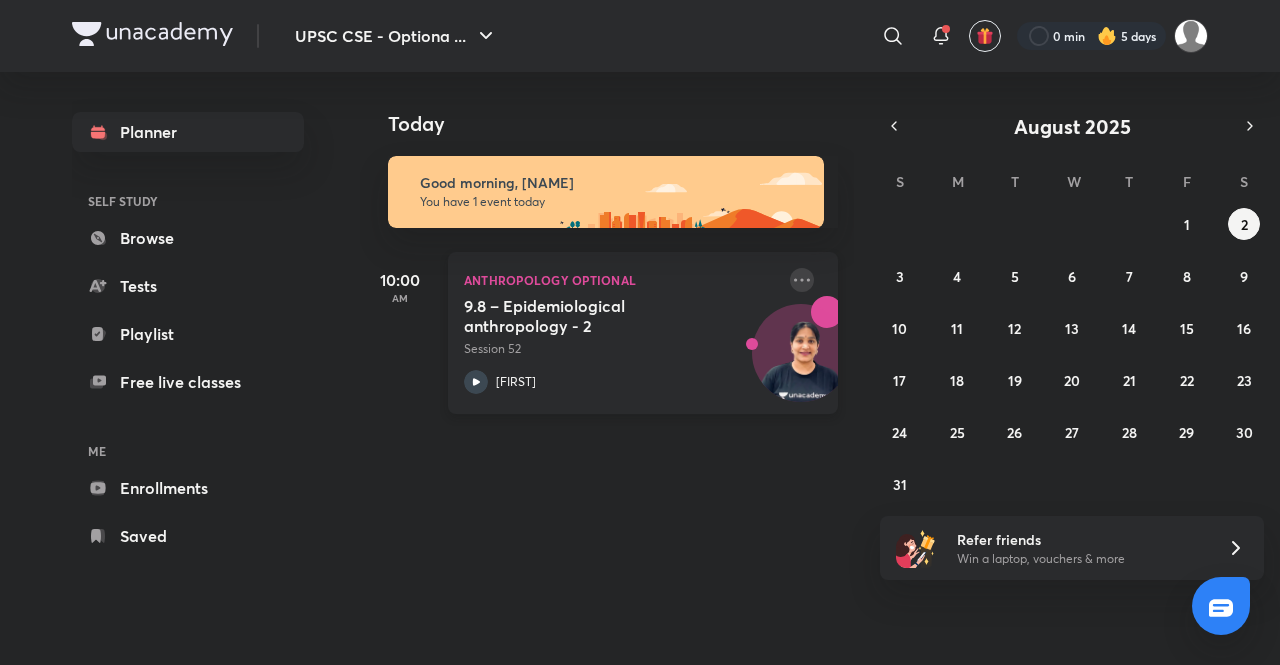 click 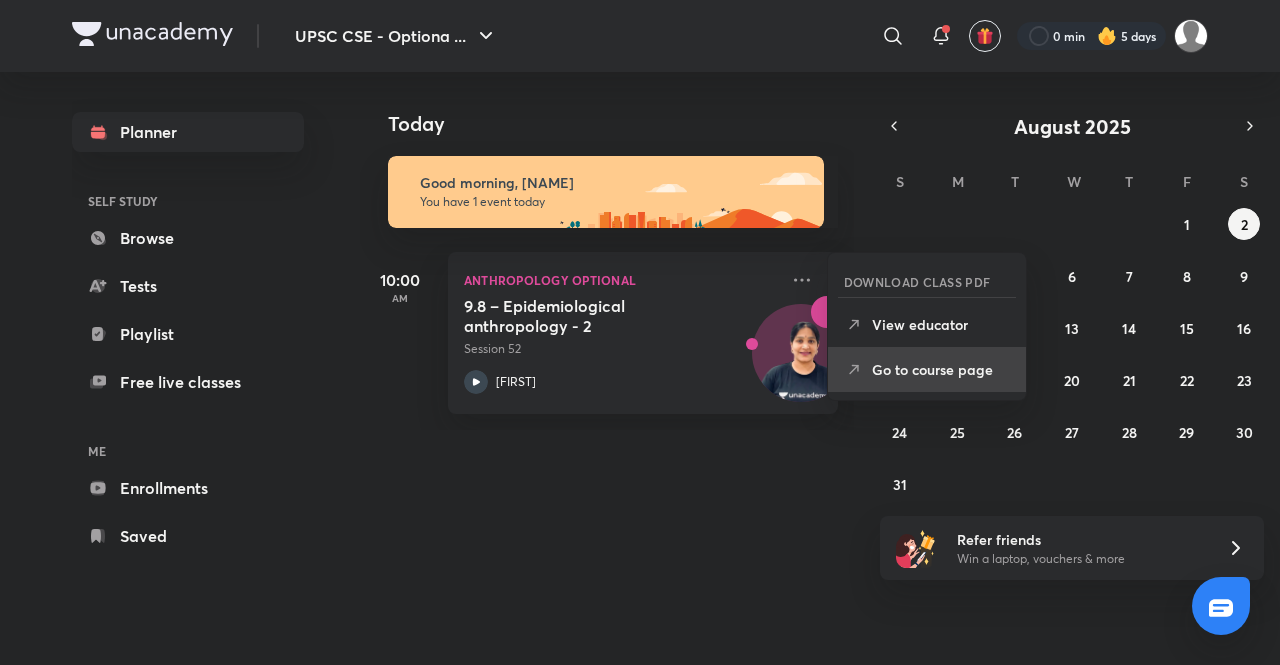 click on "Go to course page" at bounding box center [941, 369] 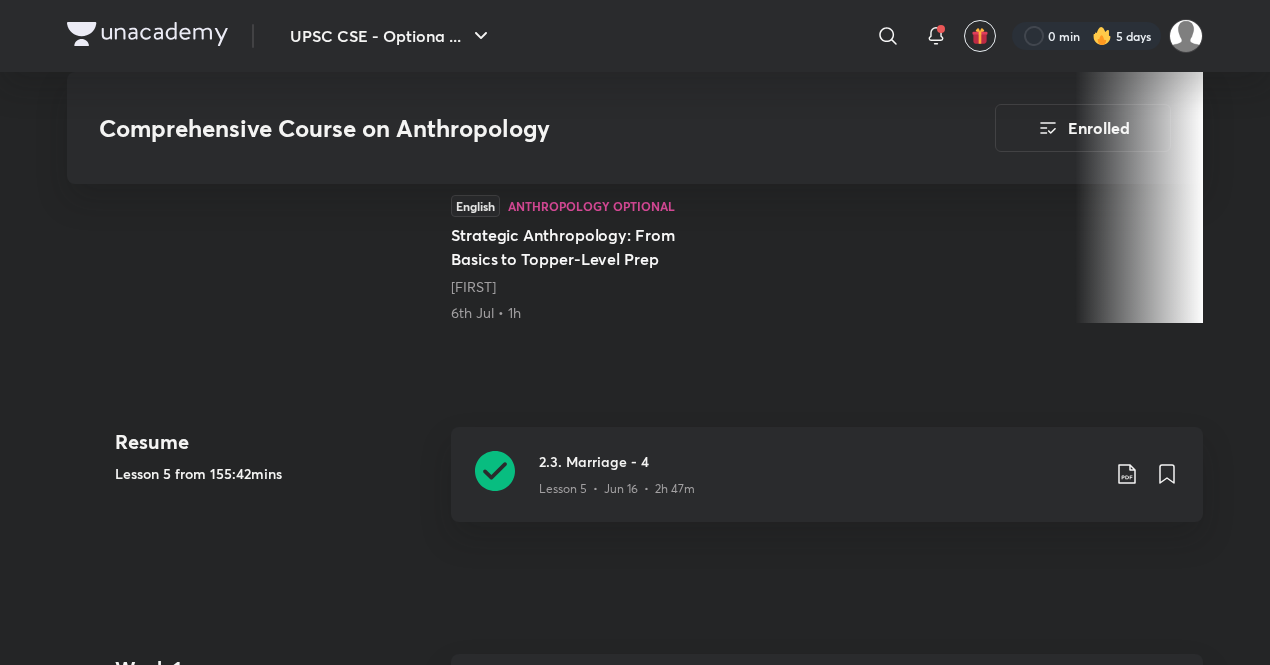 scroll, scrollTop: 603, scrollLeft: 0, axis: vertical 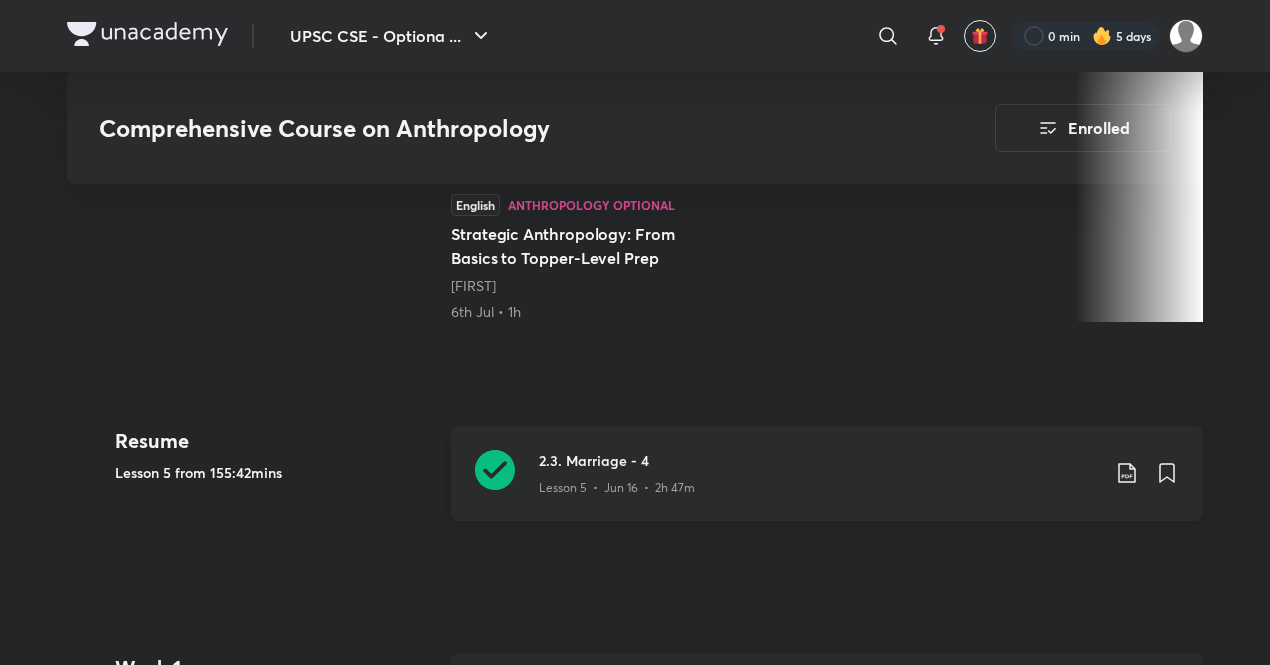 click on "Lesson 5  •  Jun 16  •  2h 47m" at bounding box center (617, 488) 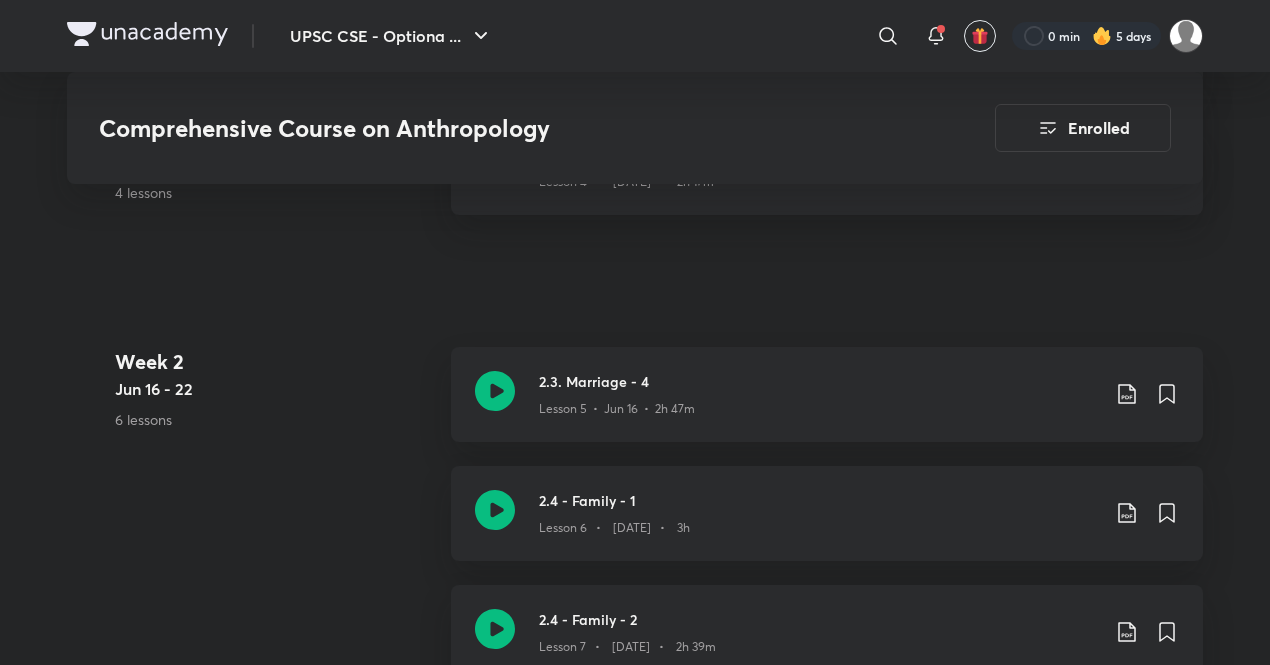 scroll, scrollTop: 1576, scrollLeft: 0, axis: vertical 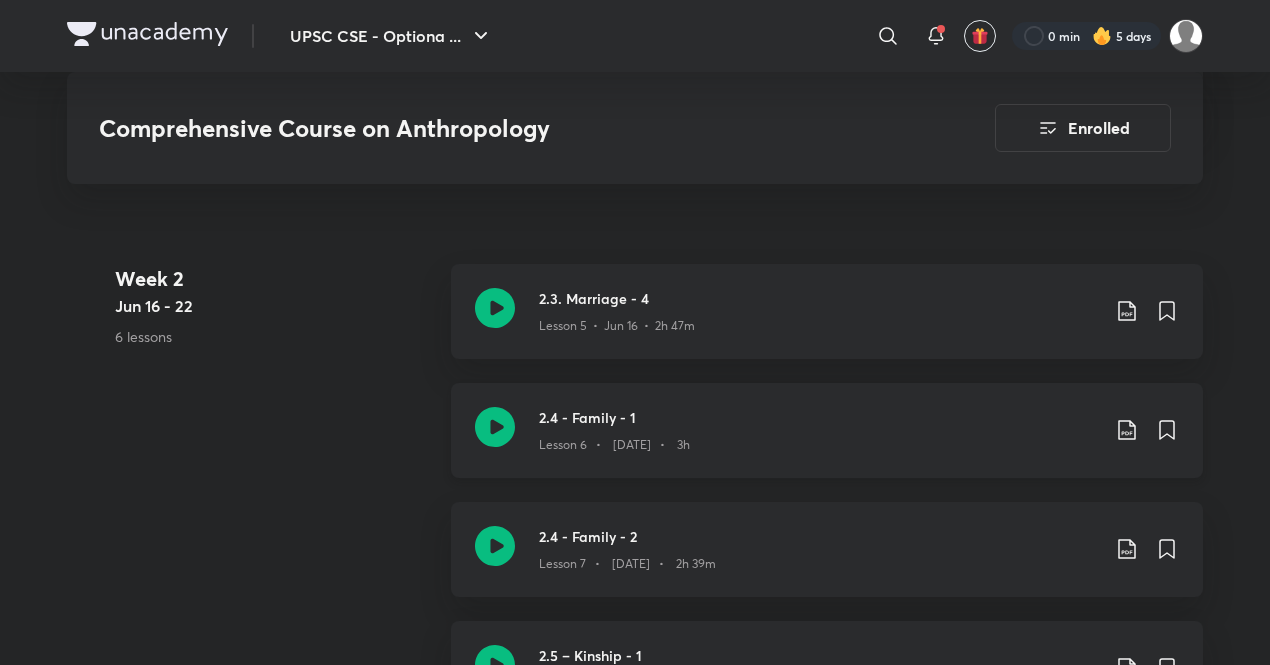 click on "2.4 - Family - 1" at bounding box center [819, 417] 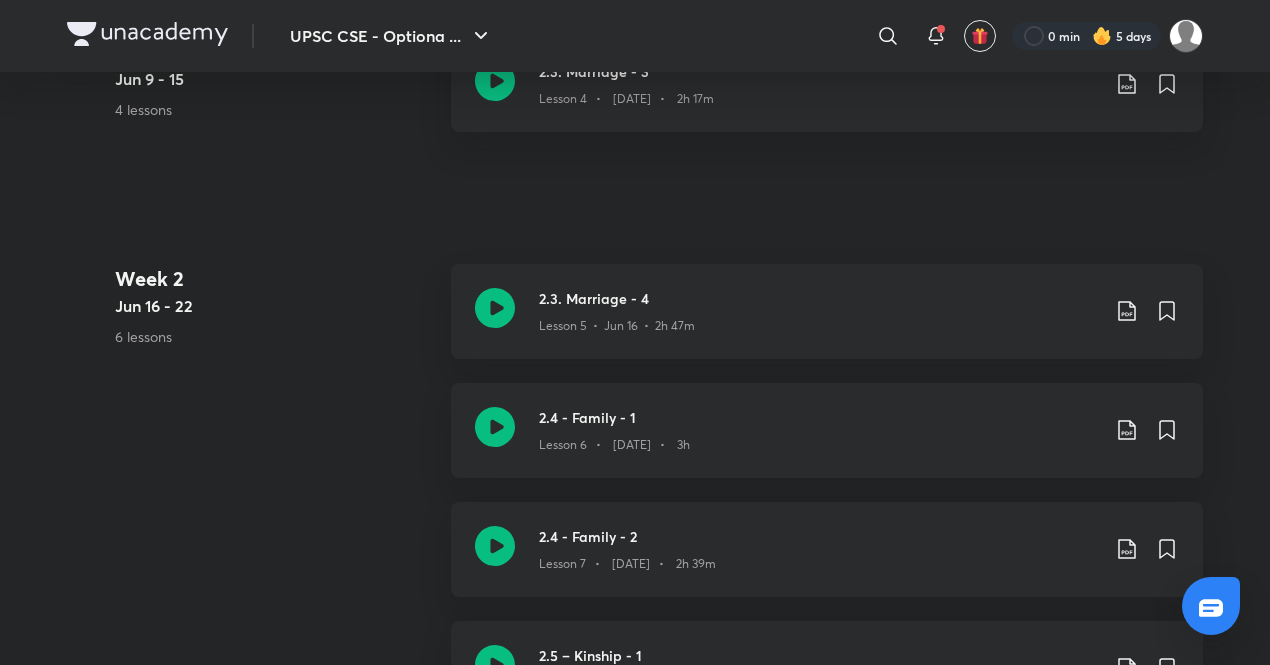 scroll, scrollTop: 0, scrollLeft: 0, axis: both 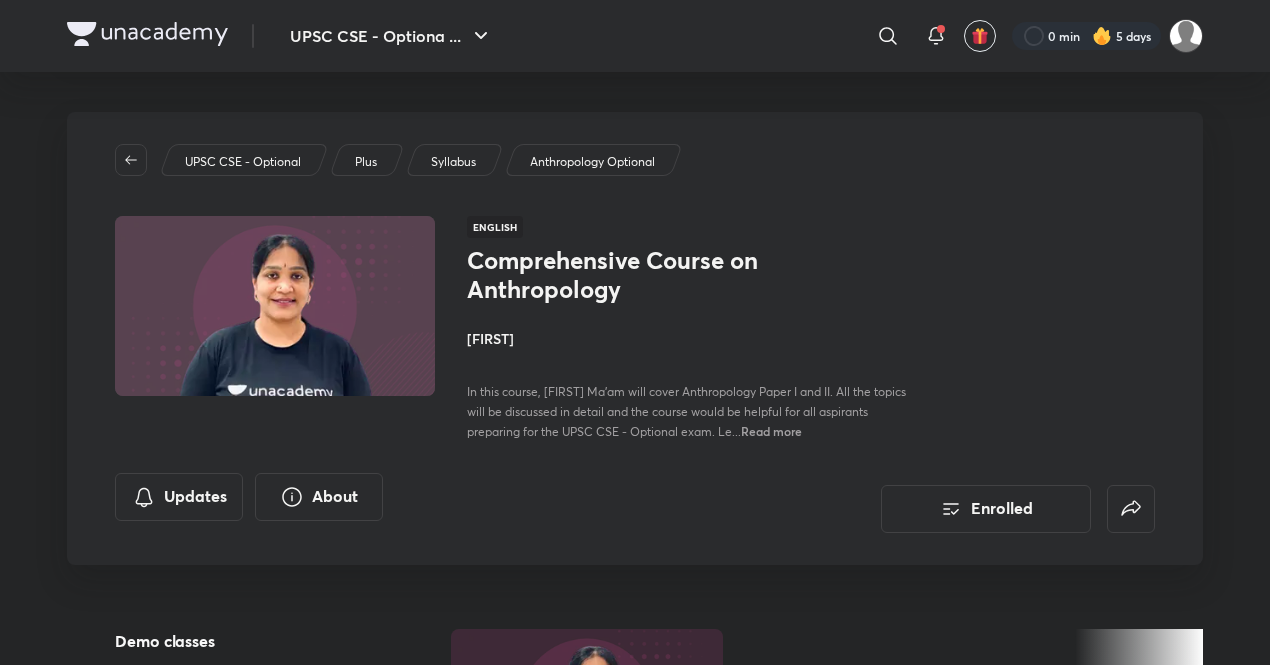 click on "UPSC CSE - Optiona ... ​​ 0 min 5 days" at bounding box center (635, 36) 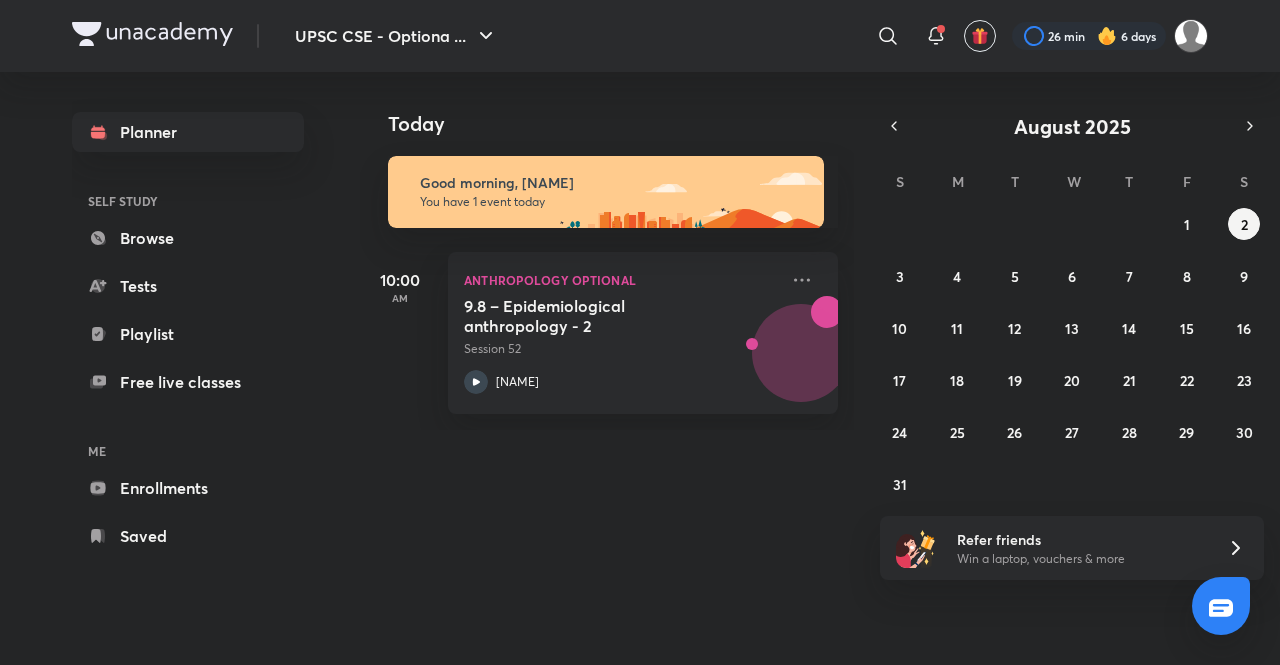 scroll, scrollTop: 0, scrollLeft: 0, axis: both 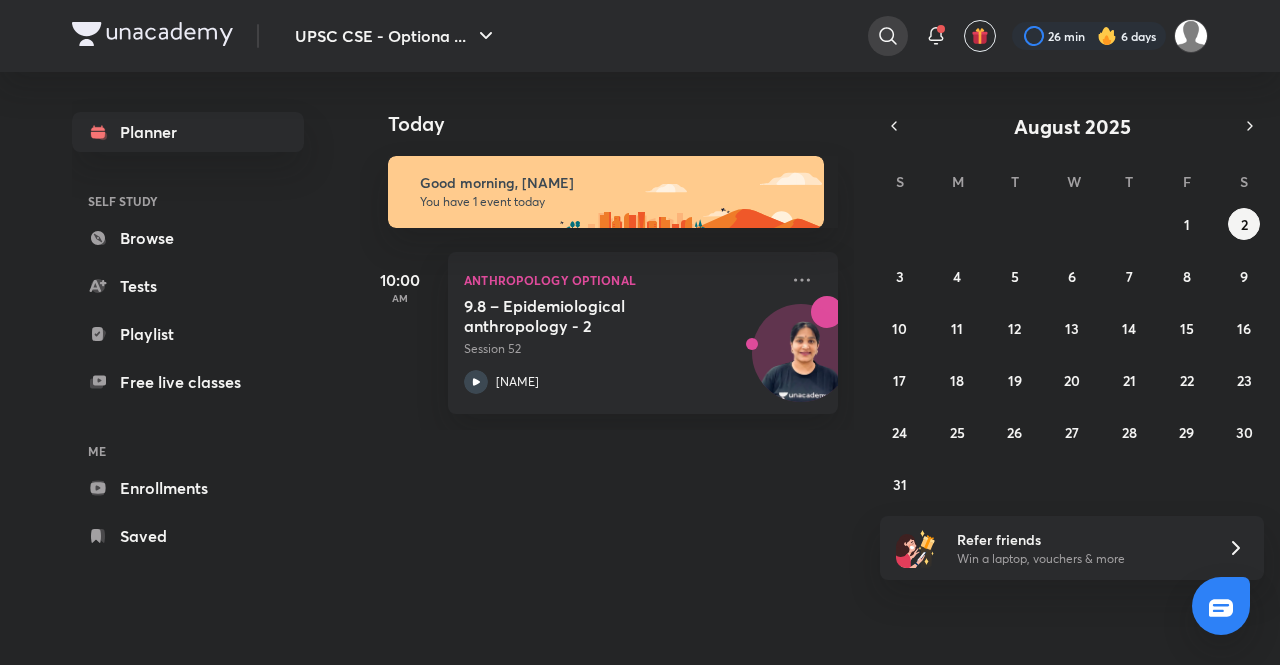 click 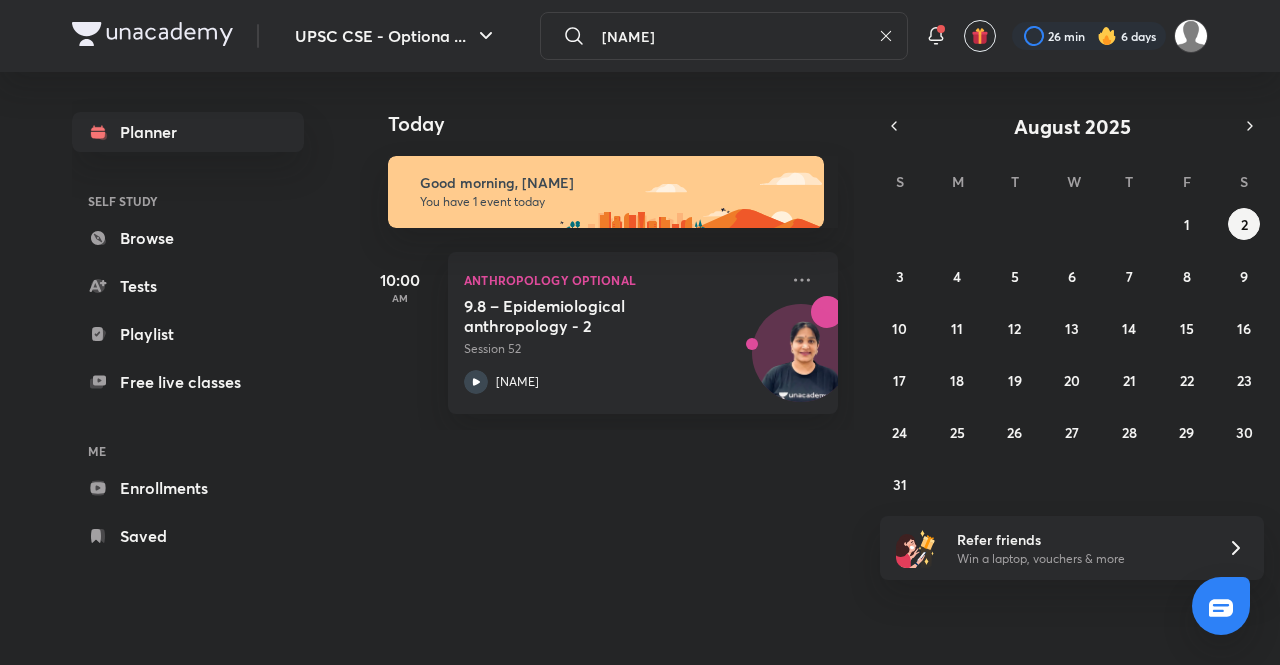 type on "himabindu" 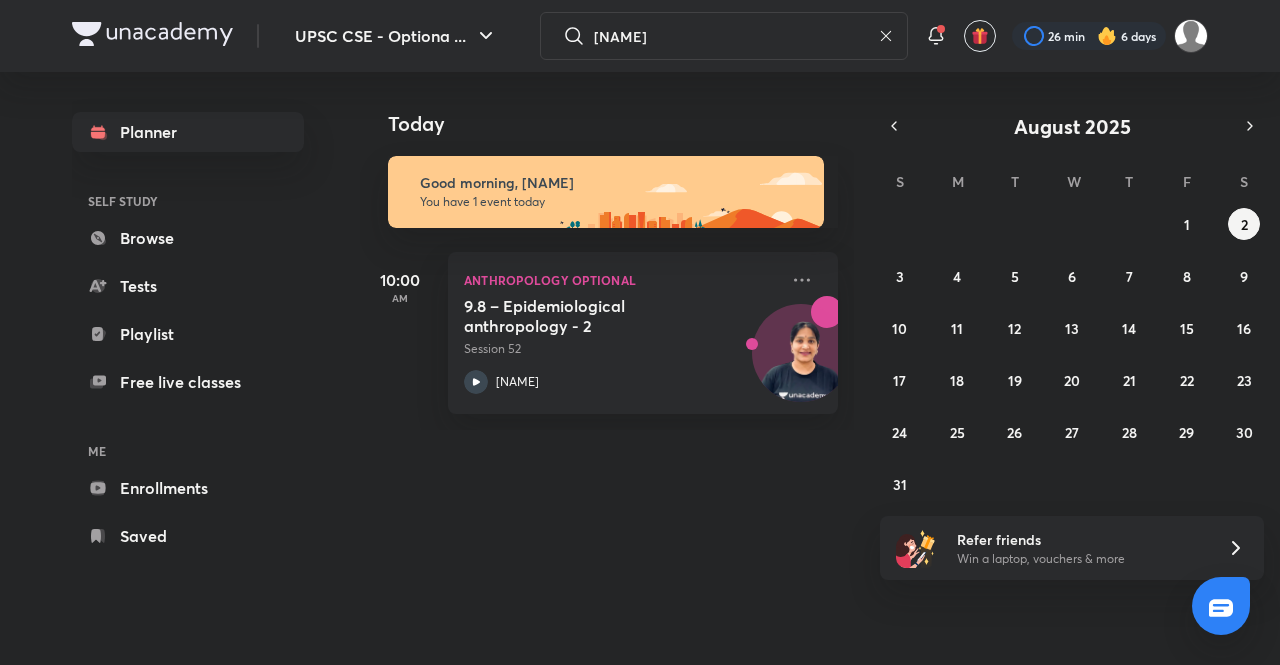 click at bounding box center [640, 332] 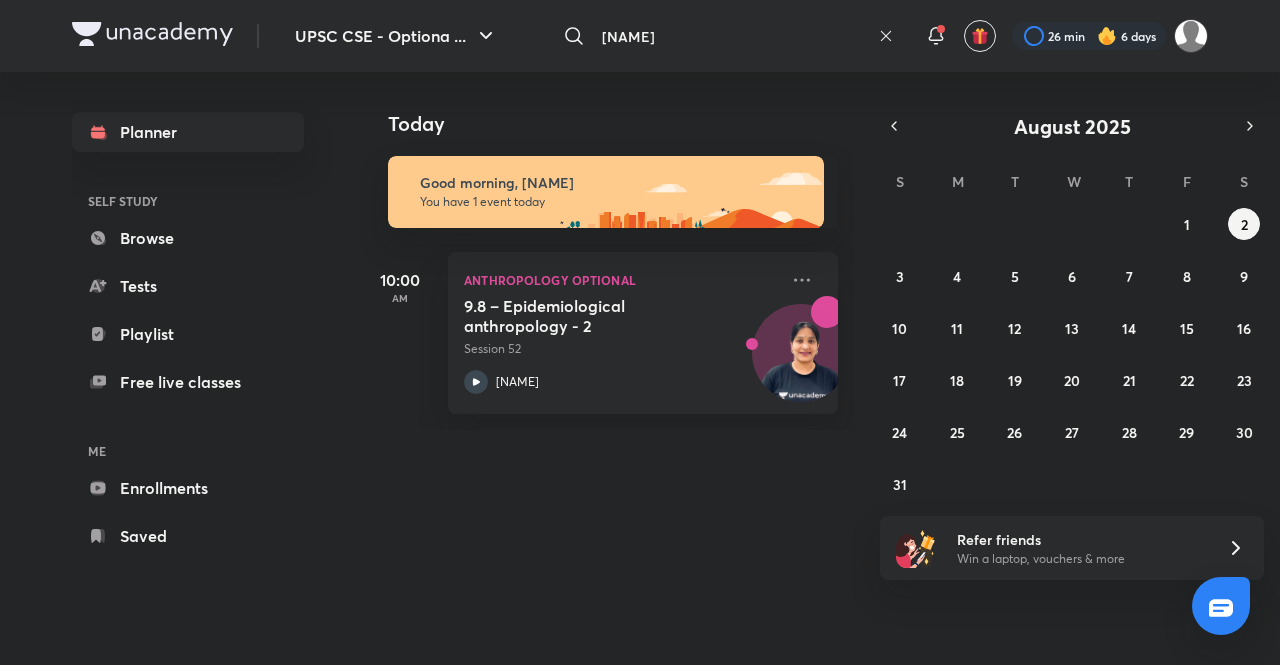 click on "himabindu" at bounding box center [732, 36] 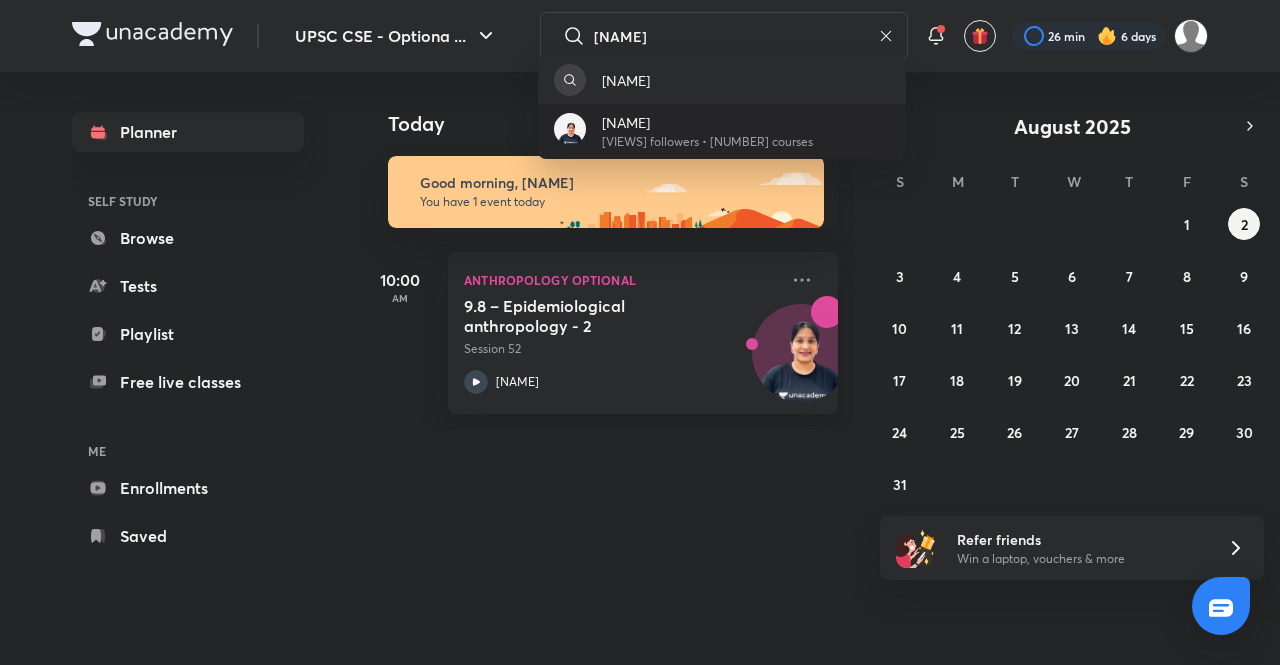 click on "[FIRST]" at bounding box center [707, 122] 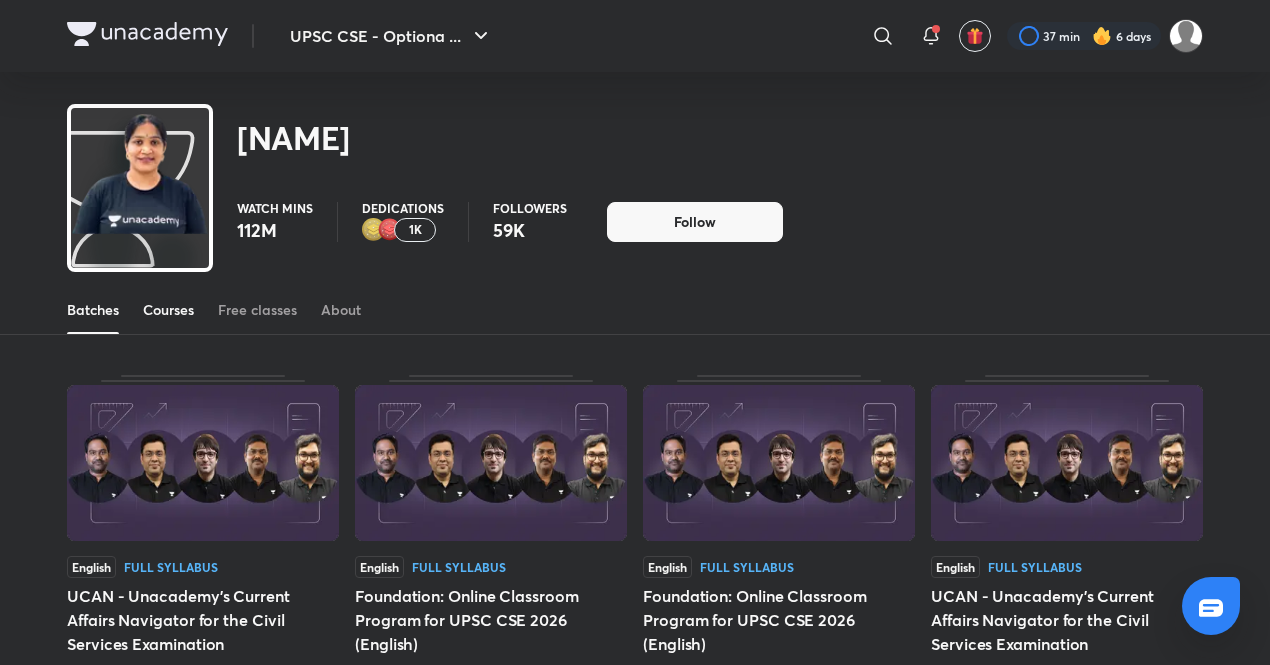 click on "Courses" at bounding box center (168, 310) 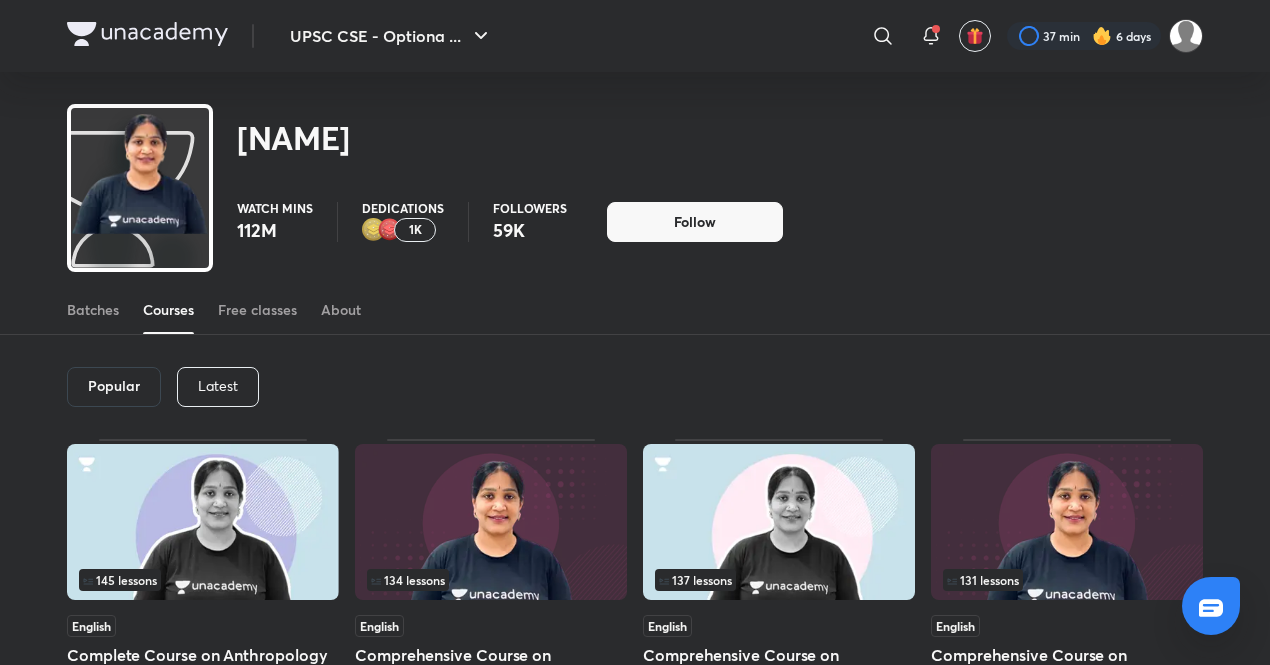 click on "Latest" at bounding box center [218, 387] 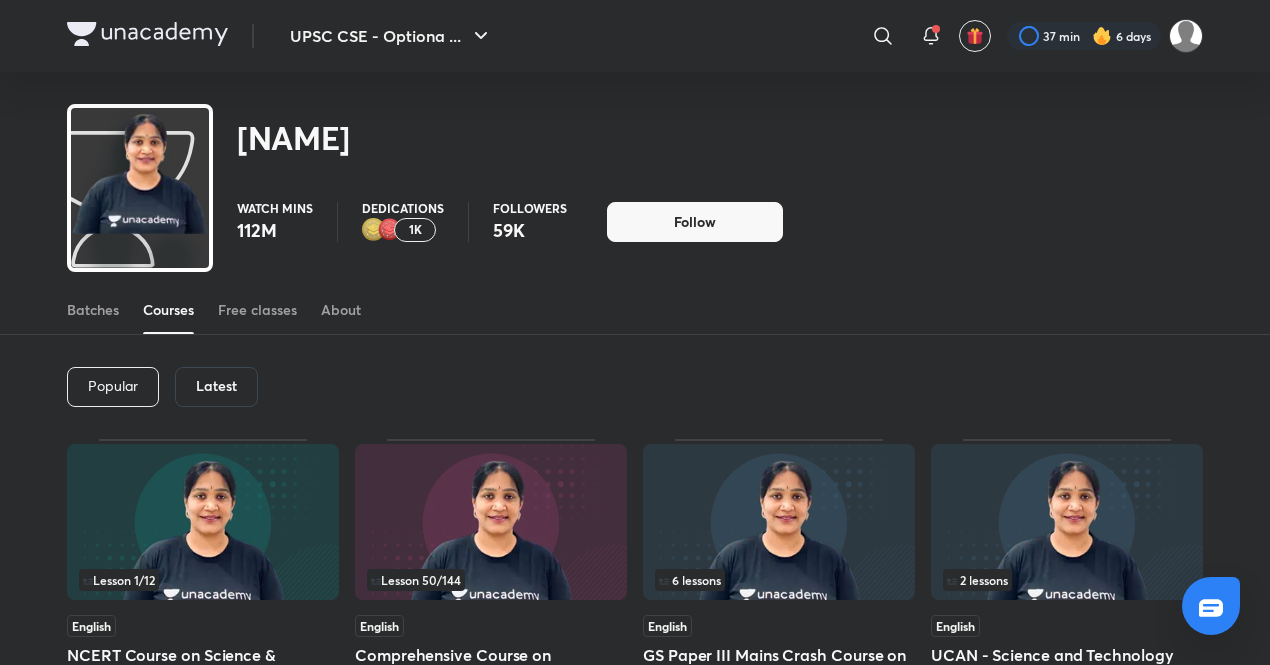 click on "Latest" at bounding box center [216, 386] 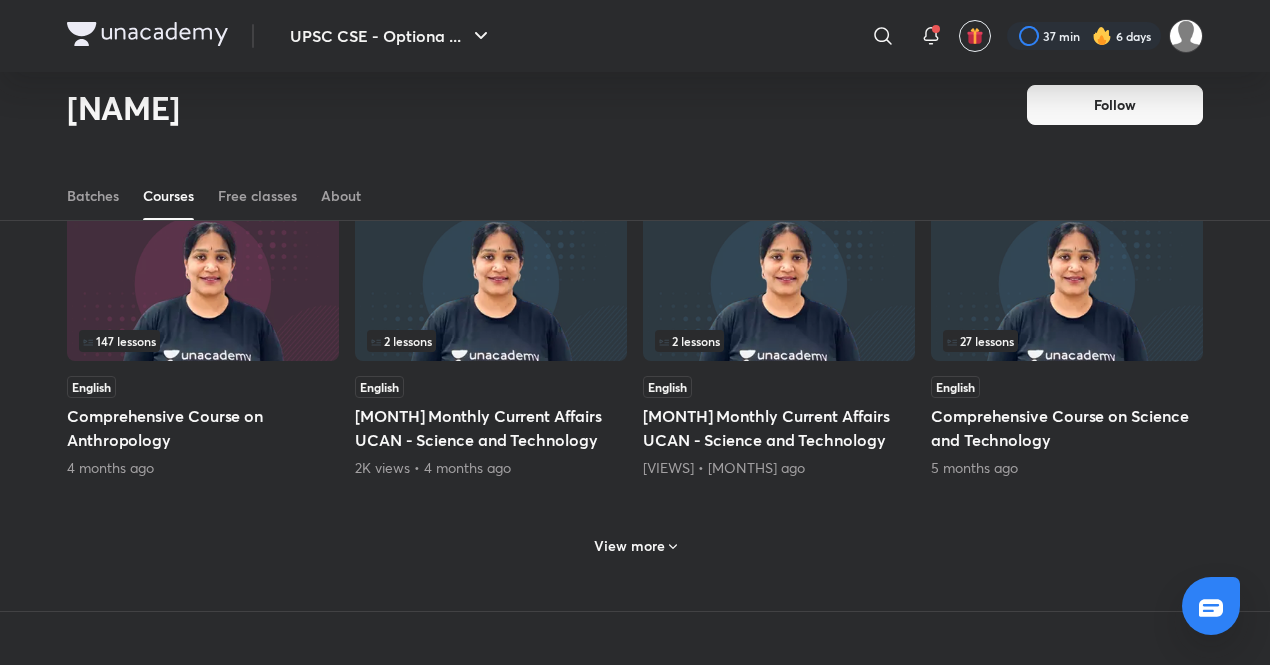 scroll, scrollTop: 818, scrollLeft: 0, axis: vertical 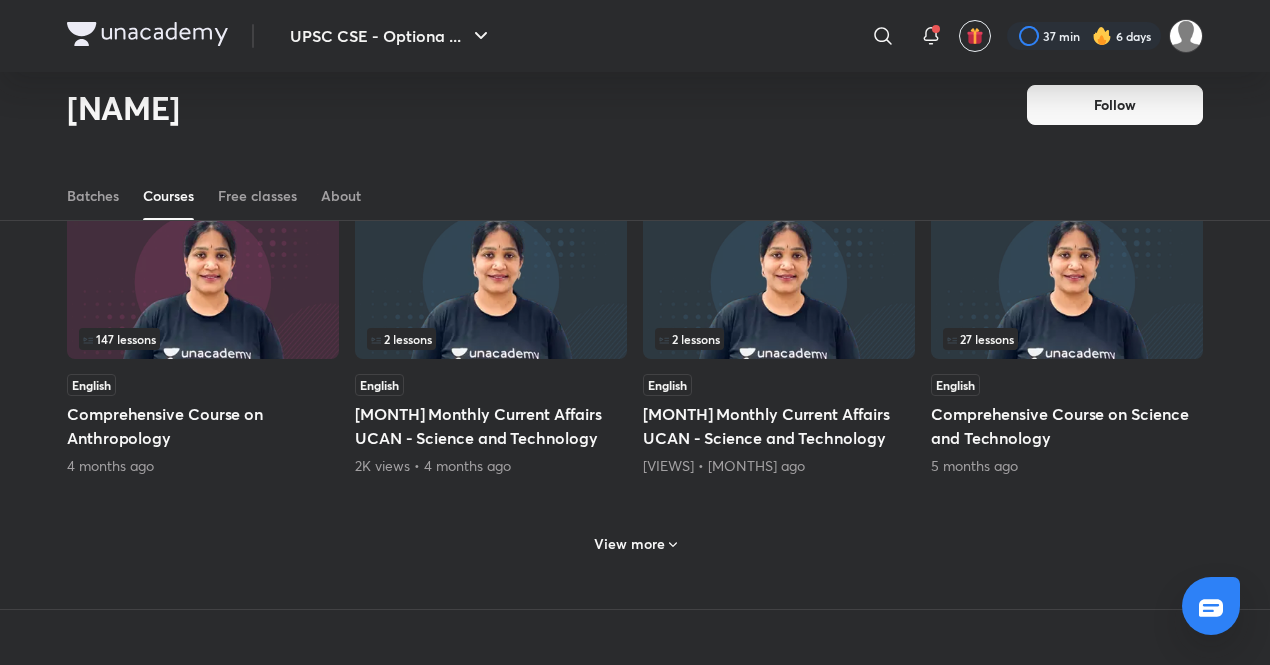 click on "View more" at bounding box center [629, 544] 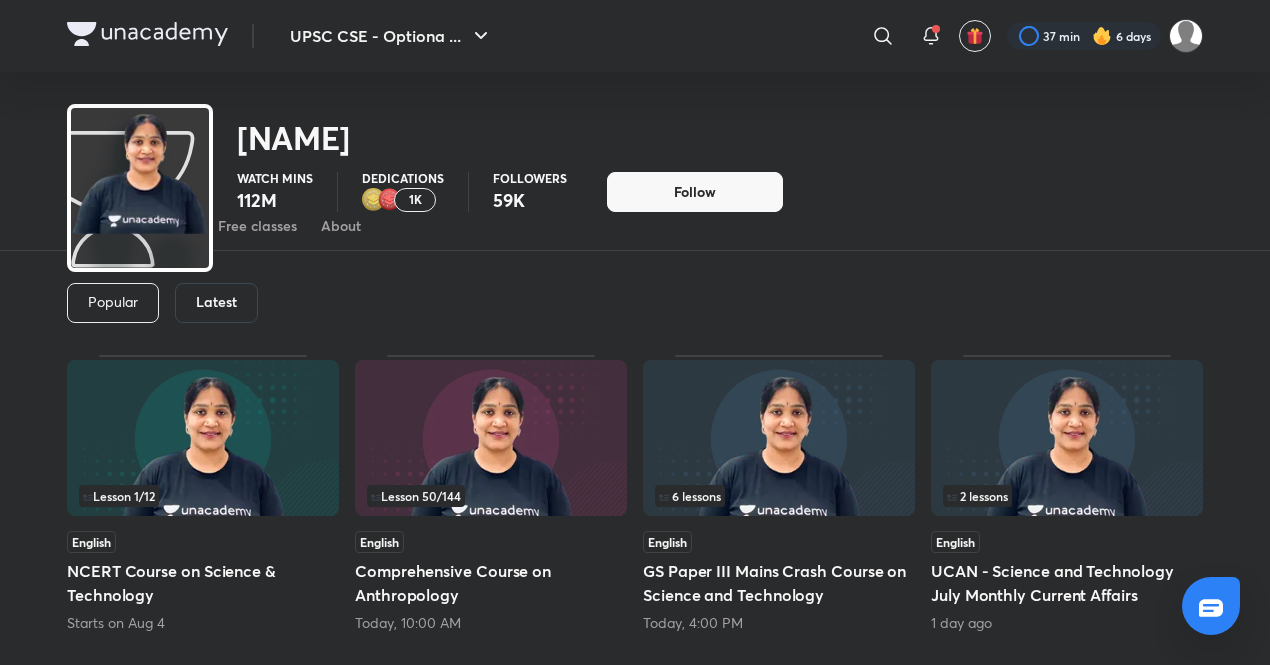 scroll, scrollTop: 0, scrollLeft: 0, axis: both 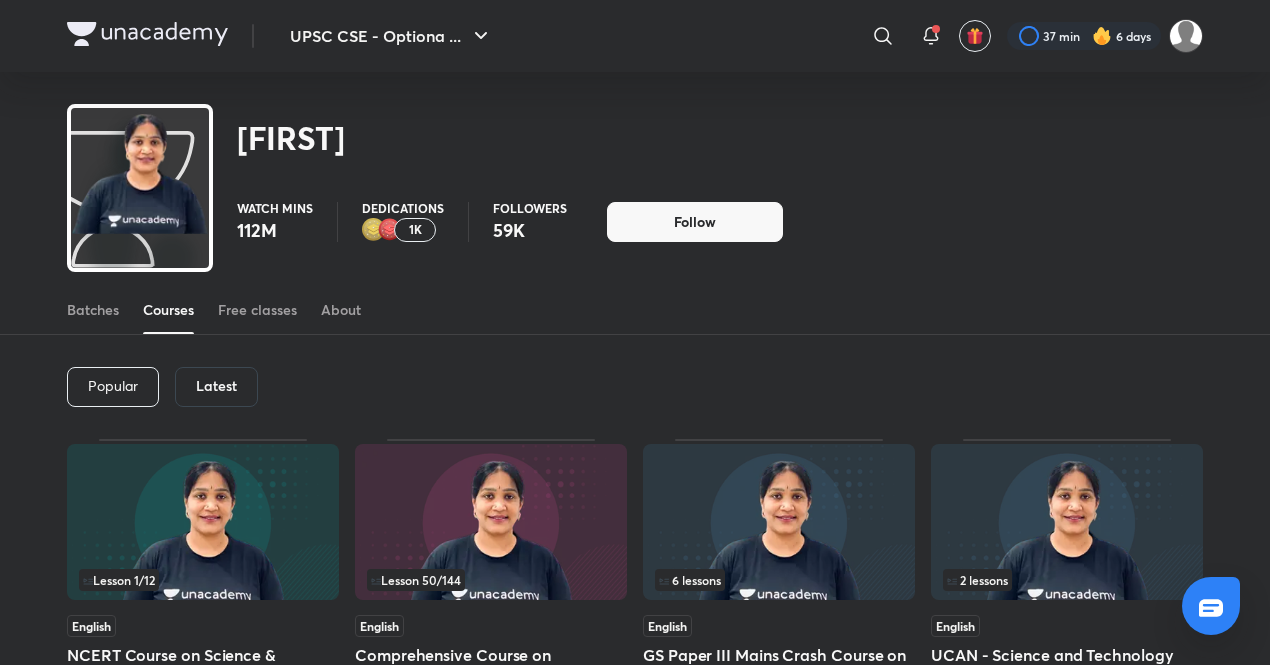 click on "1K" at bounding box center (415, 230) 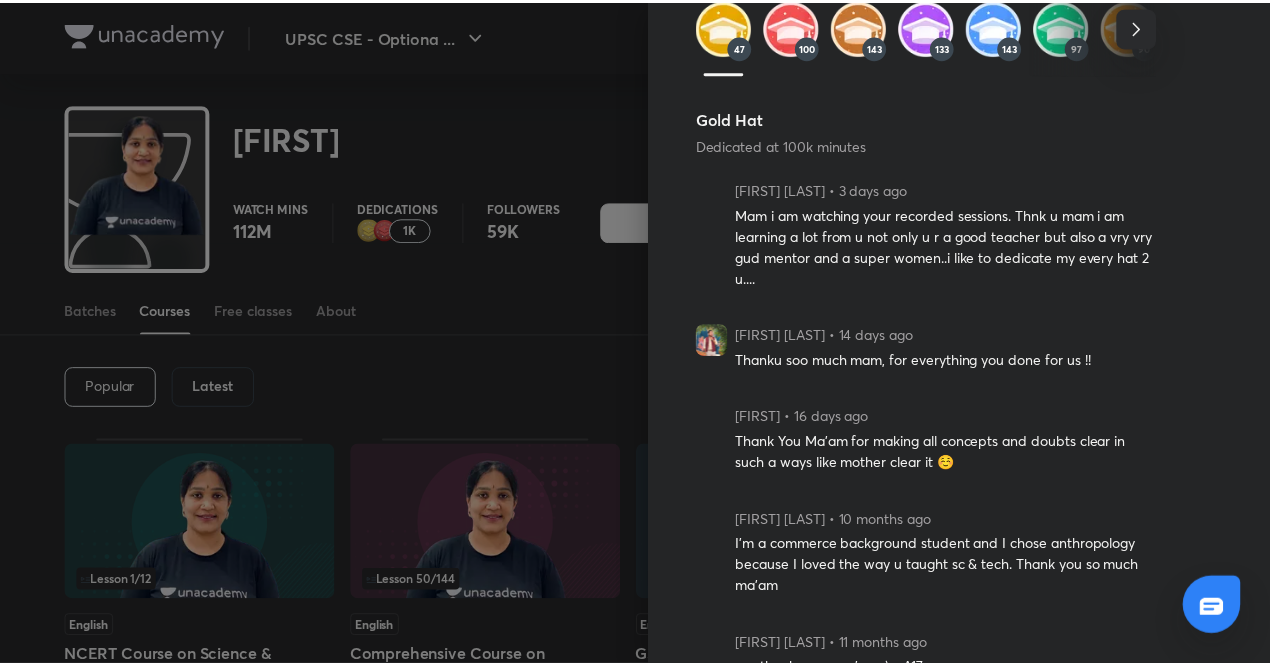 scroll, scrollTop: 0, scrollLeft: 0, axis: both 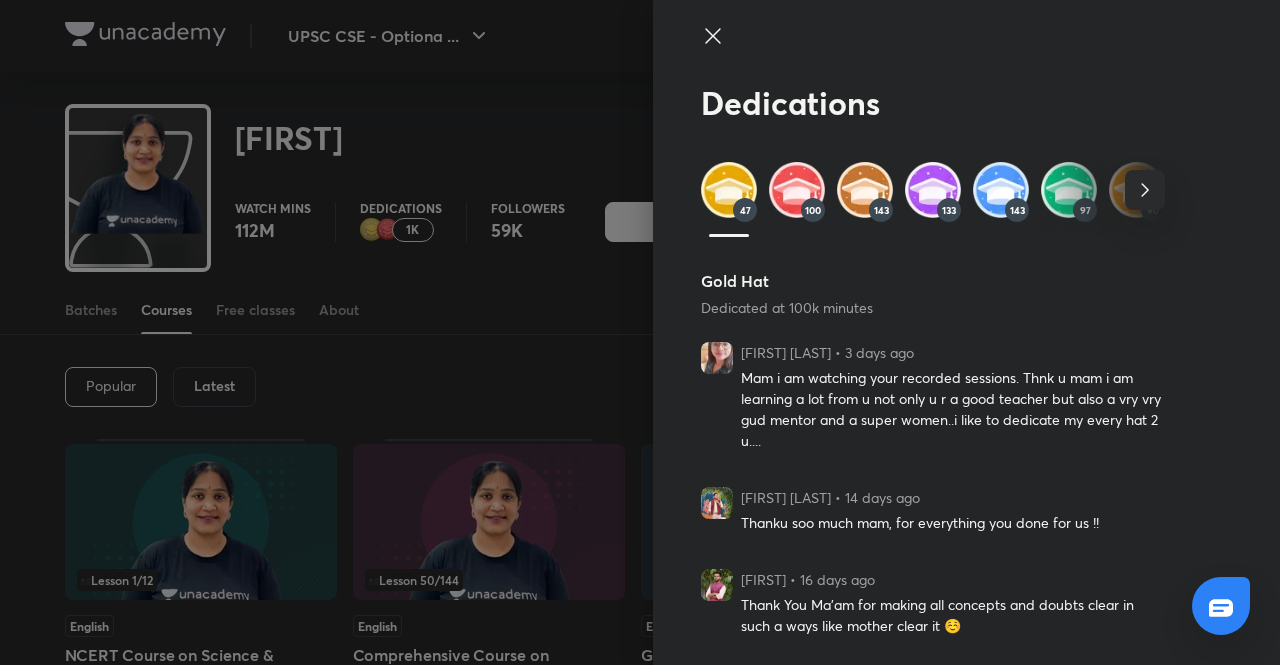 click at bounding box center [933, 54] 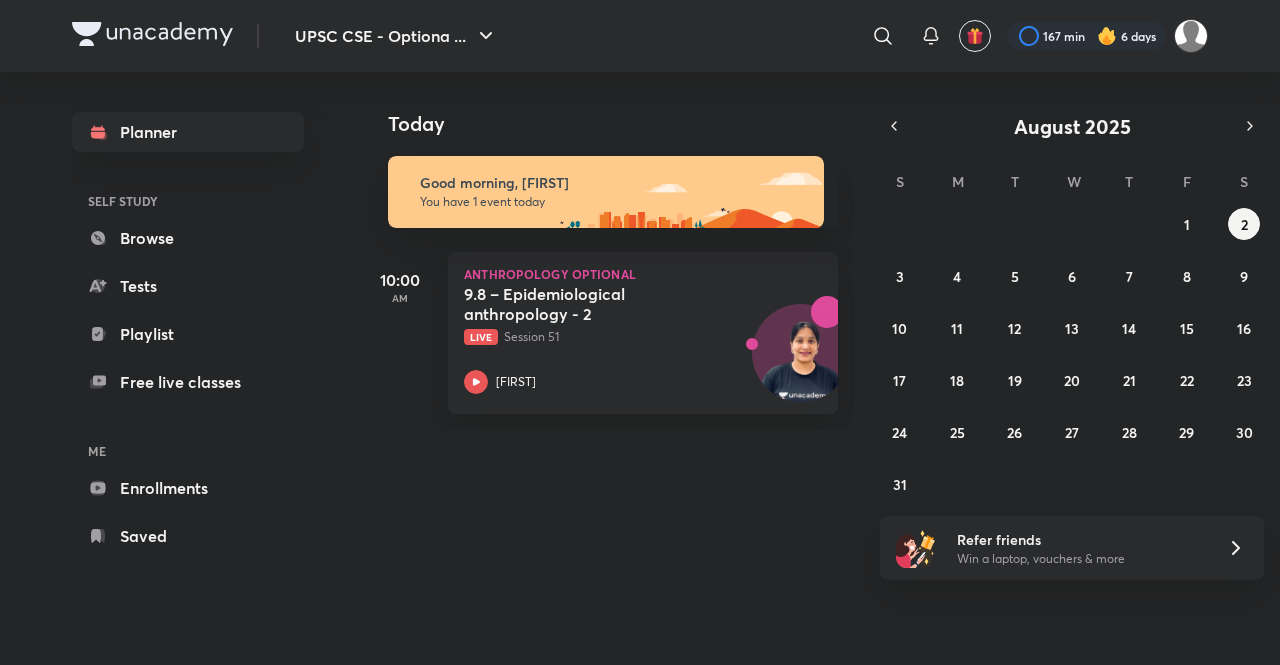 scroll, scrollTop: 0, scrollLeft: 0, axis: both 